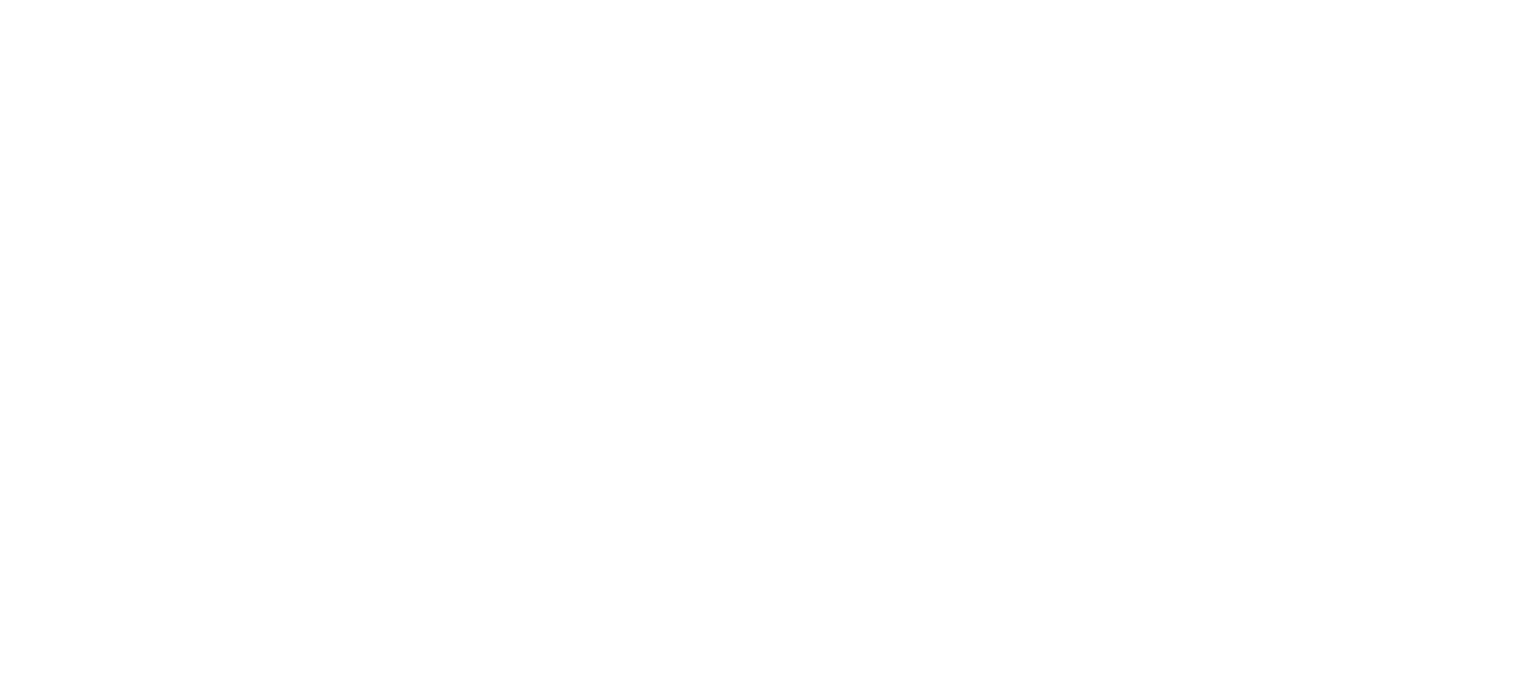 scroll, scrollTop: 0, scrollLeft: 0, axis: both 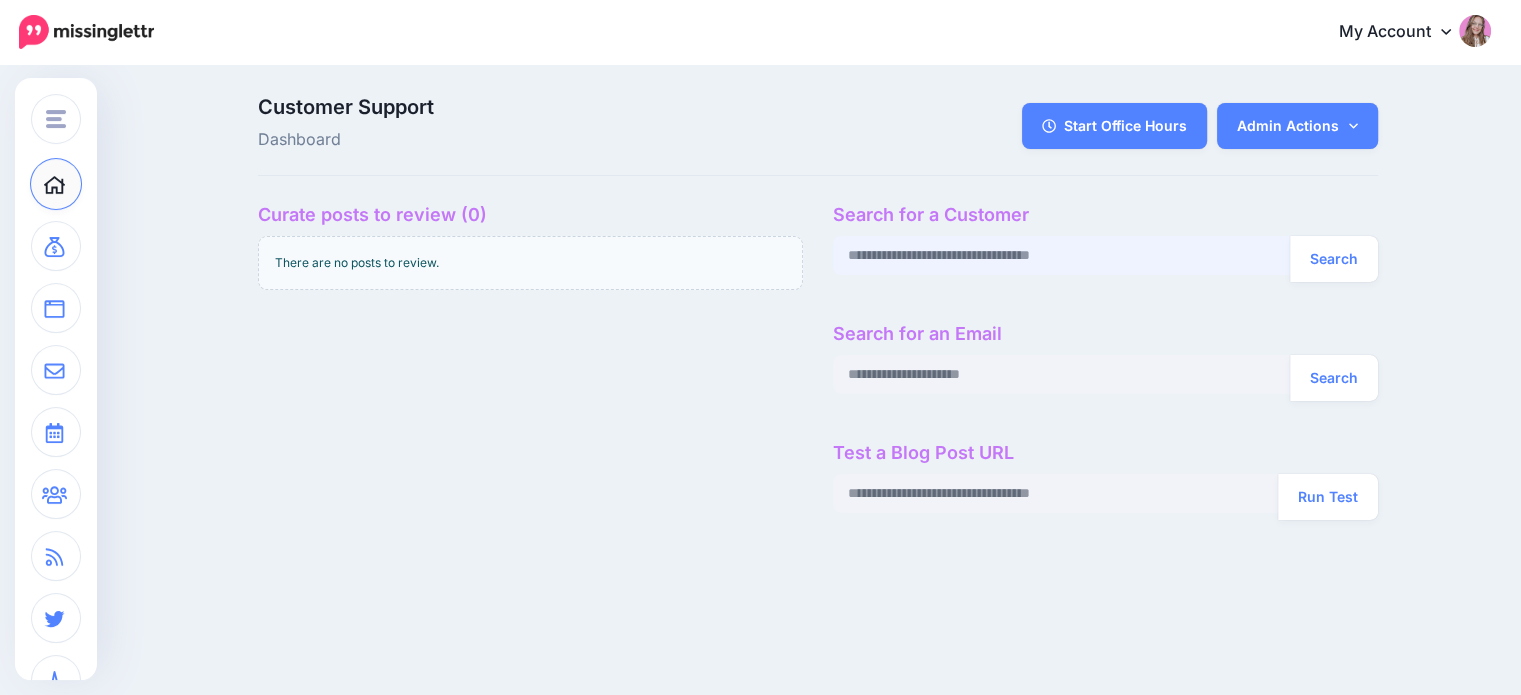click at bounding box center [1062, 255] 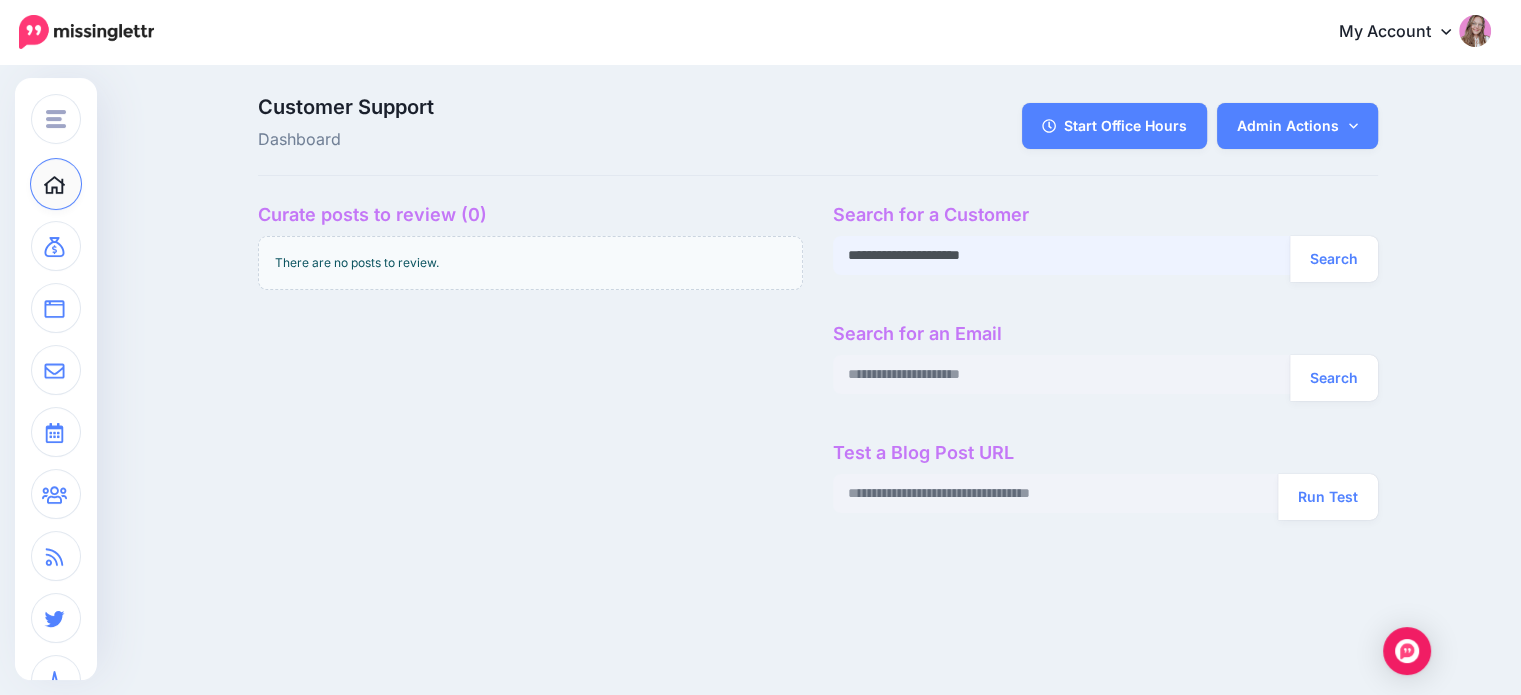type on "**********" 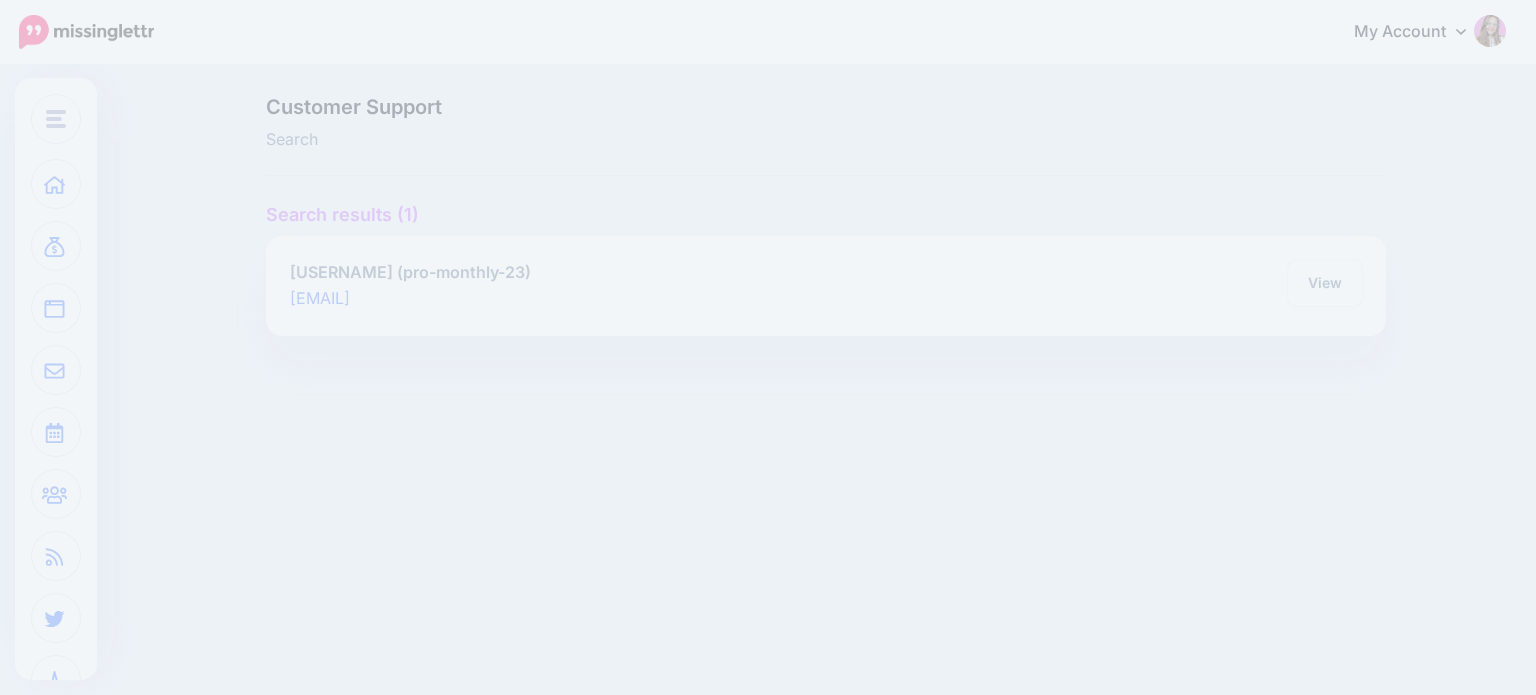 scroll, scrollTop: 0, scrollLeft: 0, axis: both 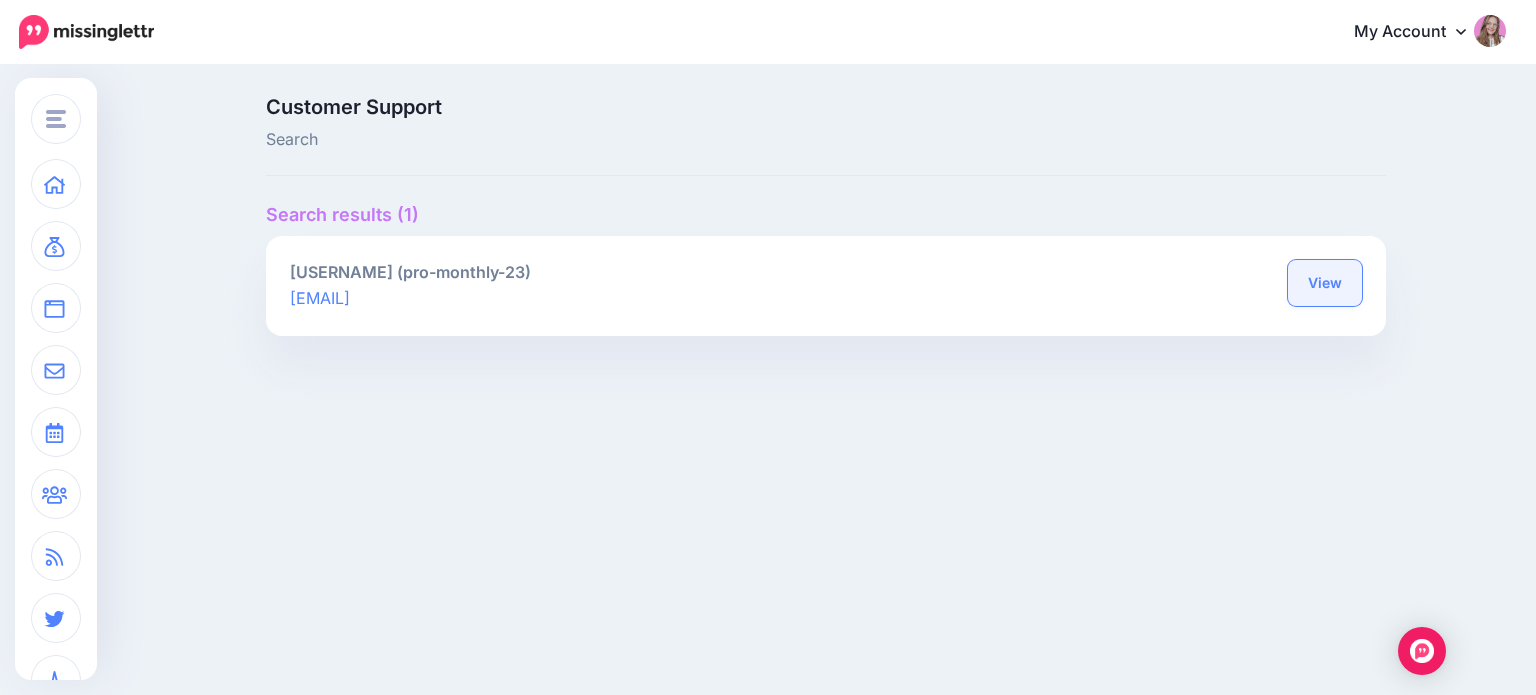 click on "View" at bounding box center [1325, 283] 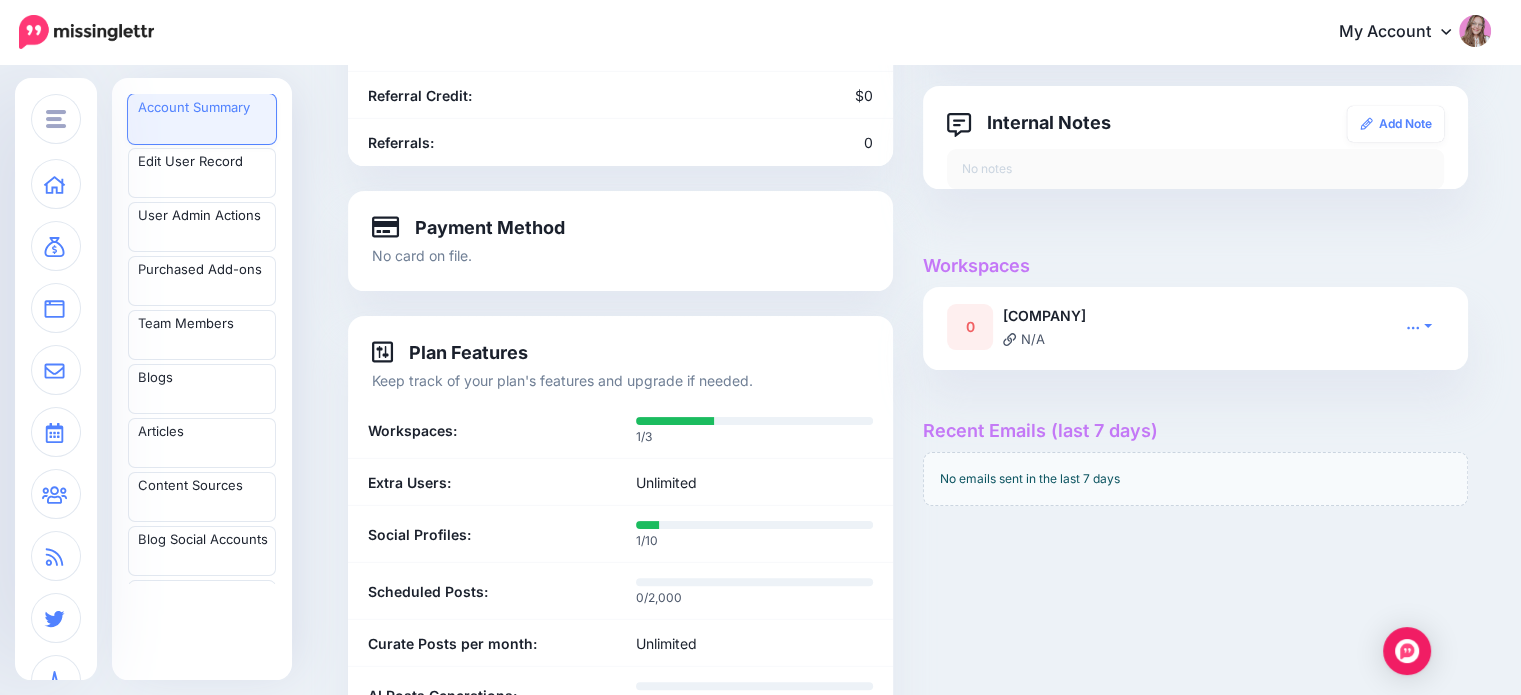scroll, scrollTop: 387, scrollLeft: 0, axis: vertical 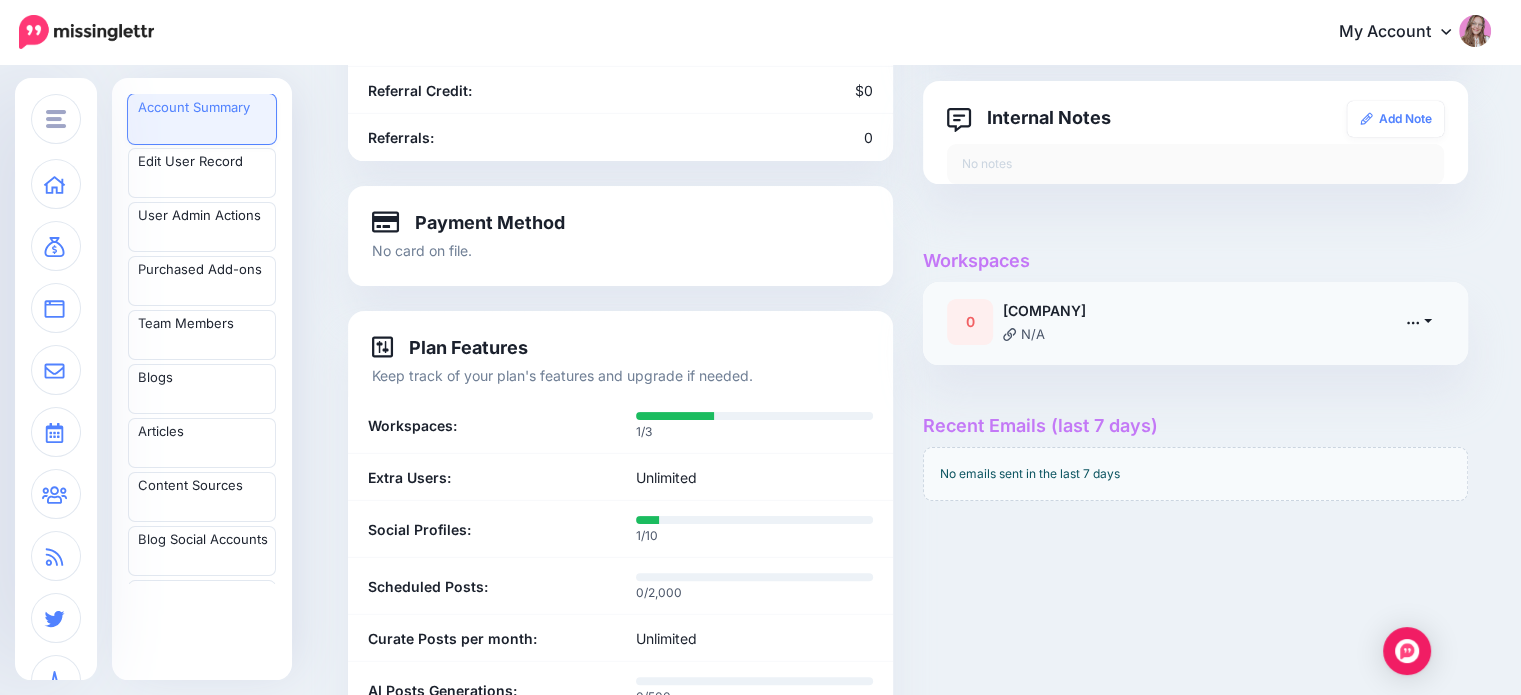 click at bounding box center [1419, 321] 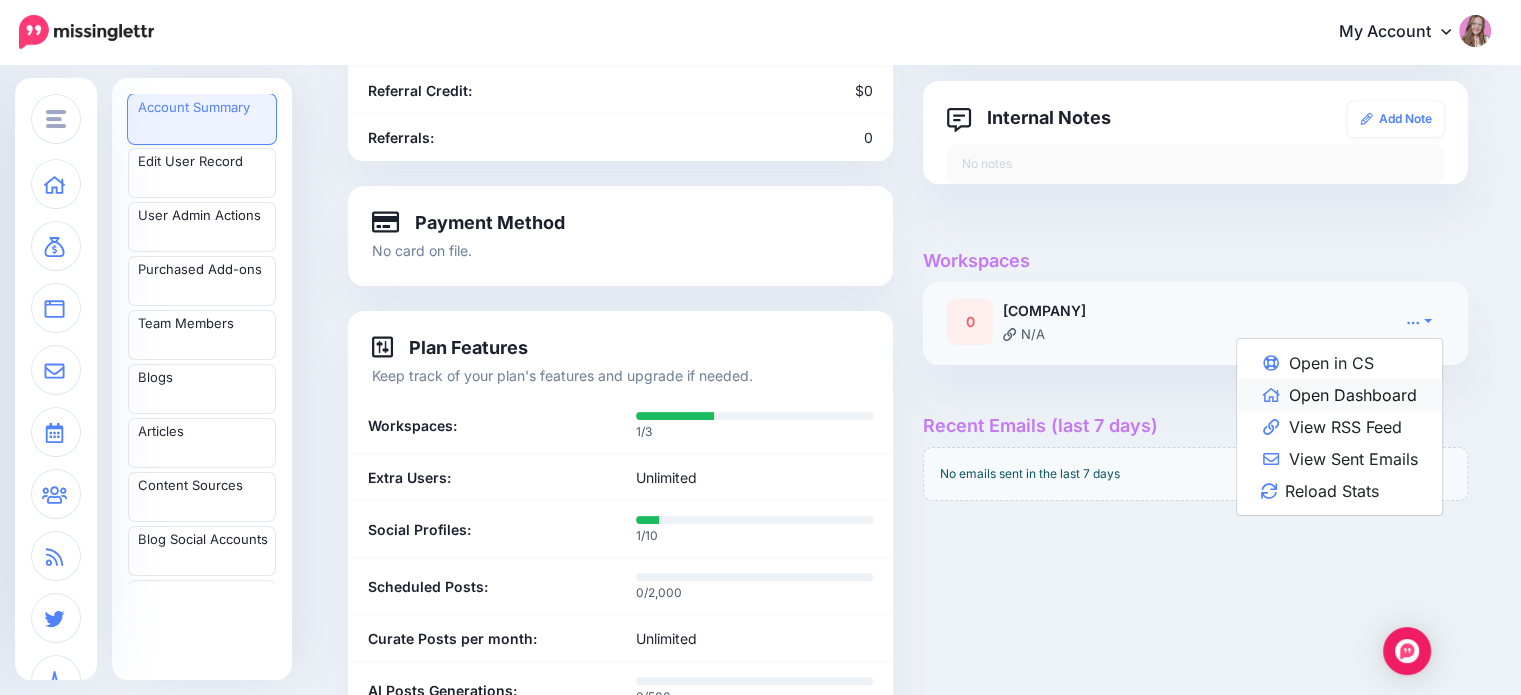 click on "Open Dashboard" at bounding box center (1339, 395) 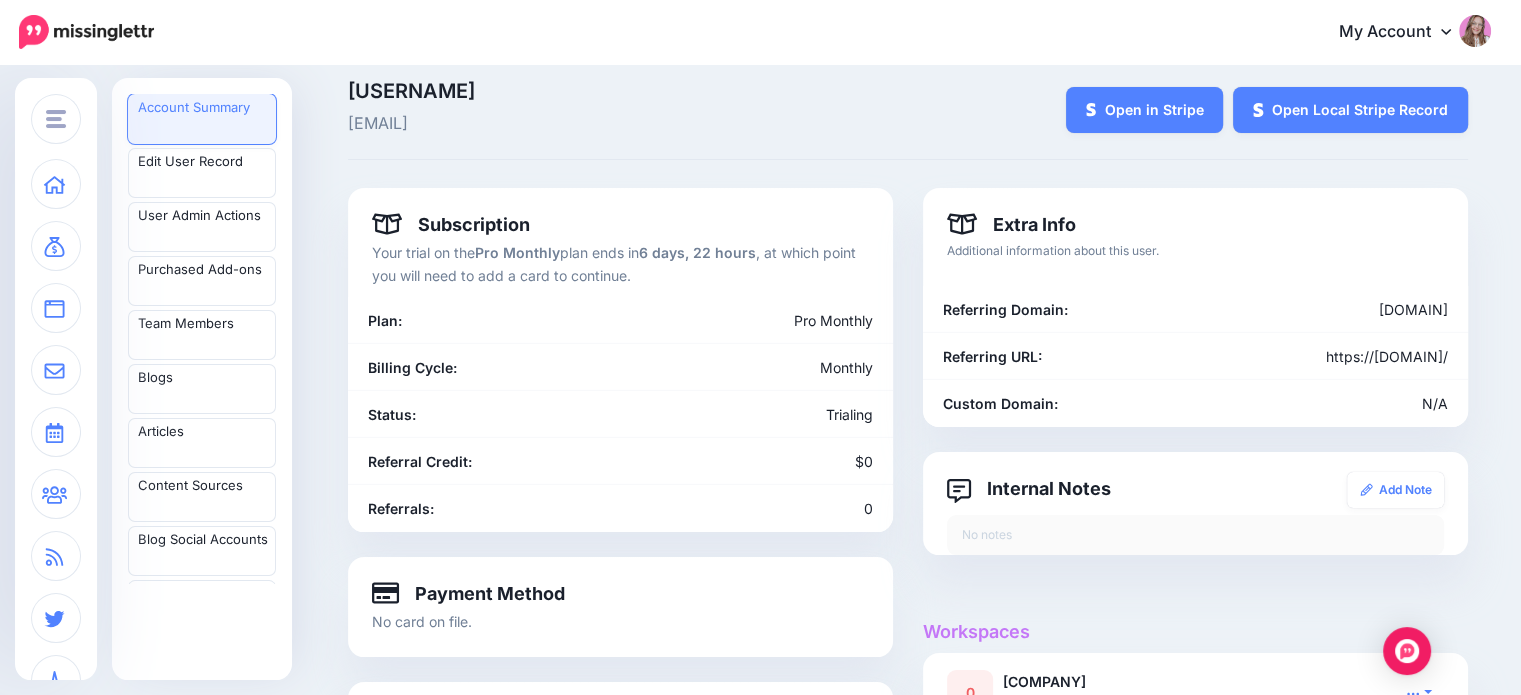 scroll, scrollTop: 0, scrollLeft: 0, axis: both 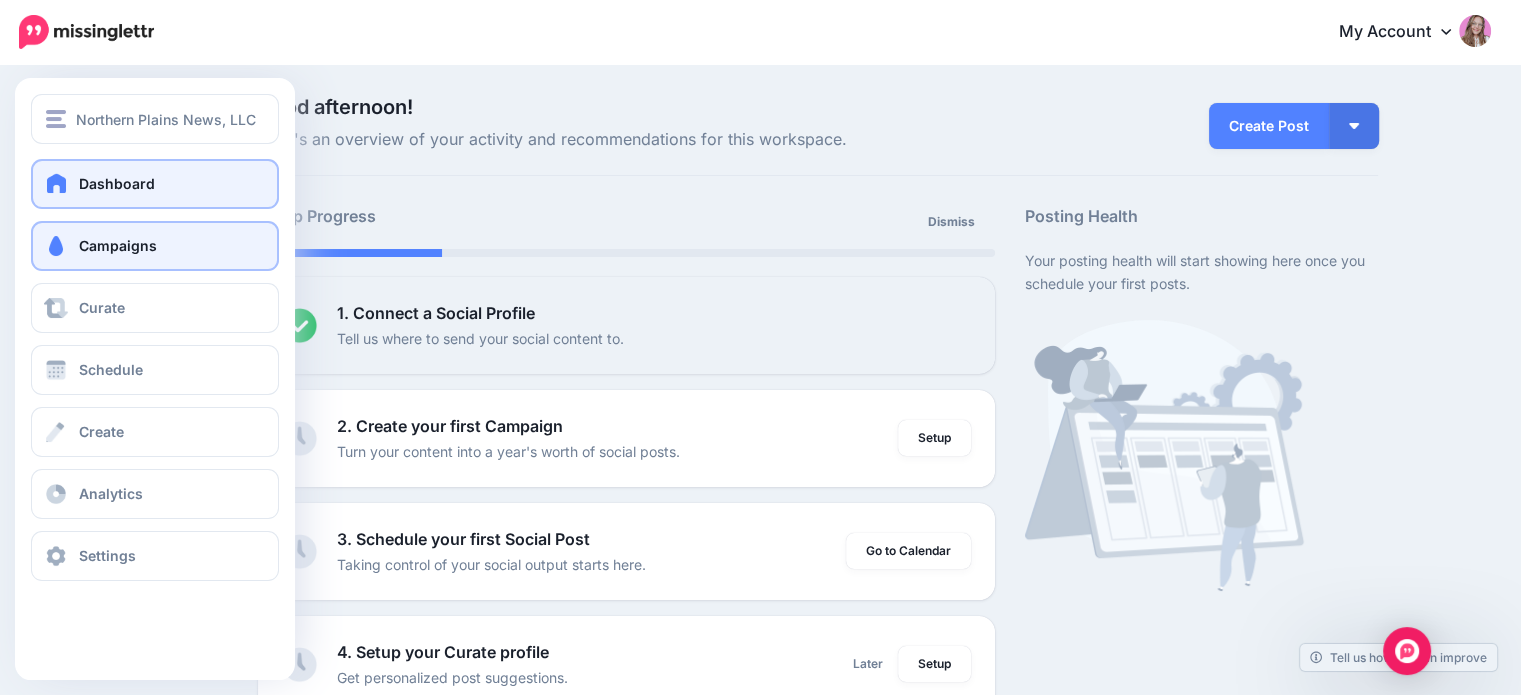click on "Campaigns" at bounding box center (118, 245) 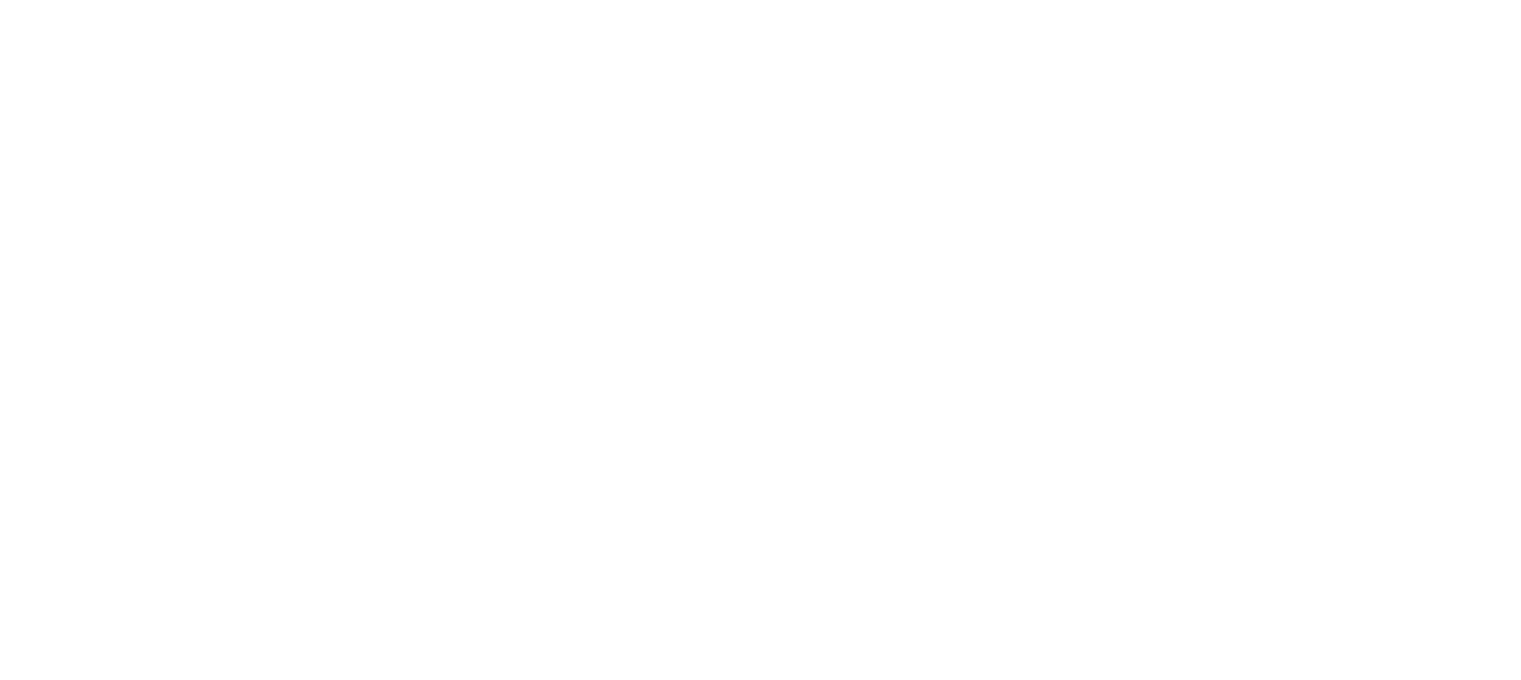 scroll, scrollTop: 0, scrollLeft: 0, axis: both 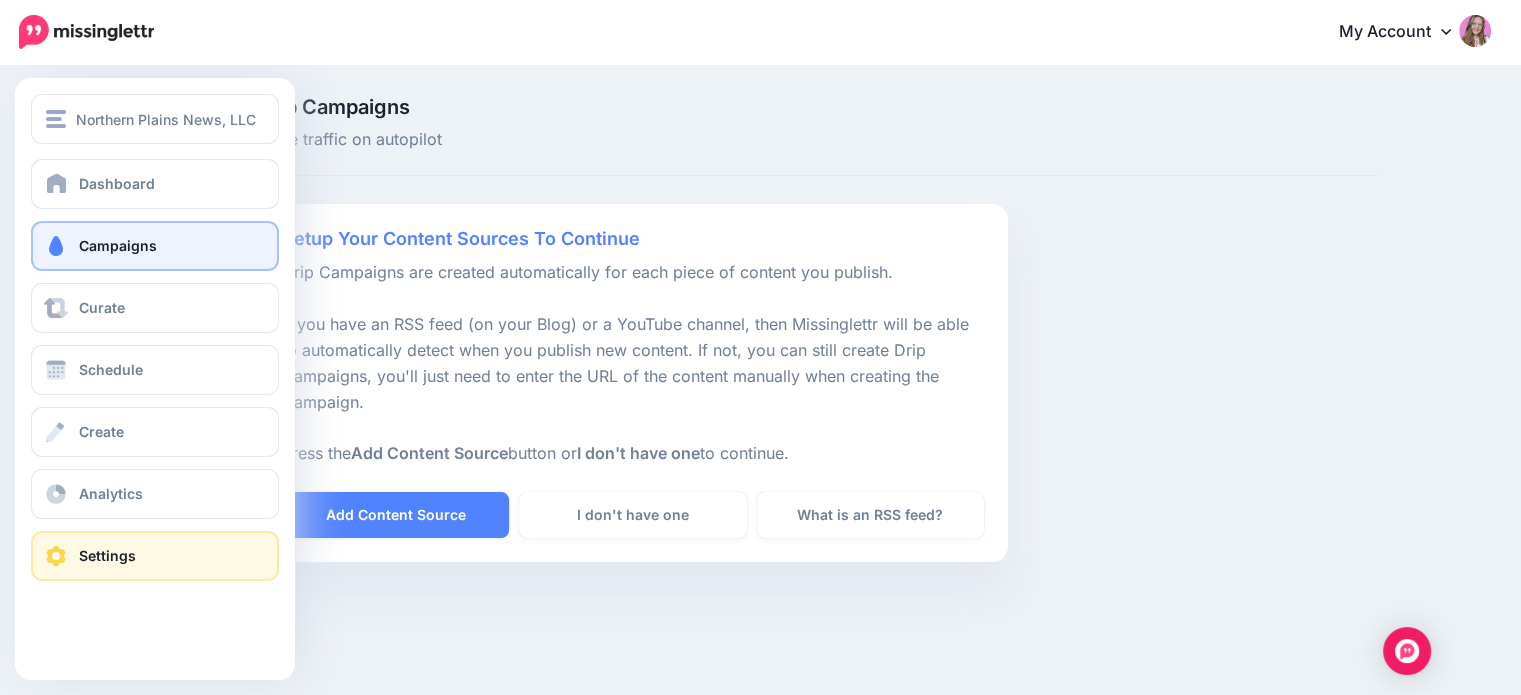 click on "Settings" at bounding box center [155, 556] 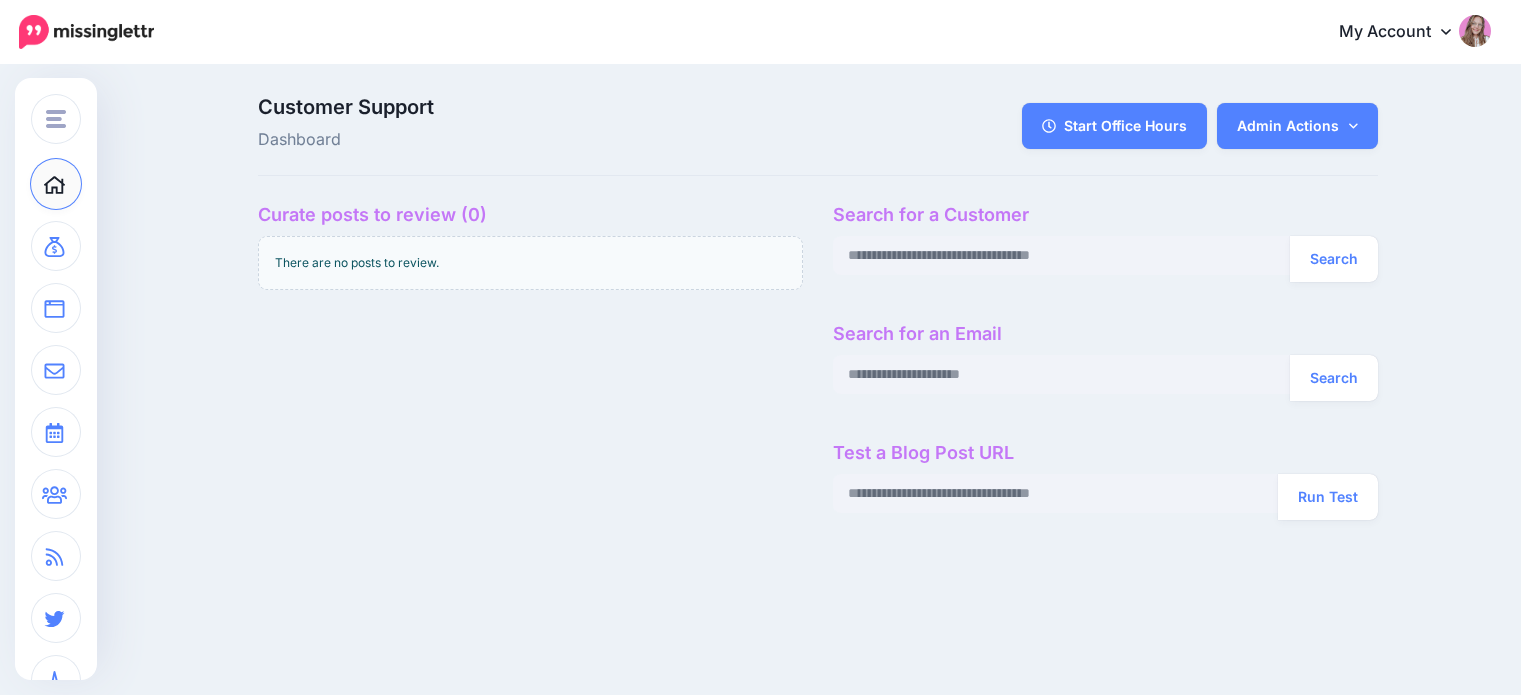 scroll, scrollTop: 0, scrollLeft: 0, axis: both 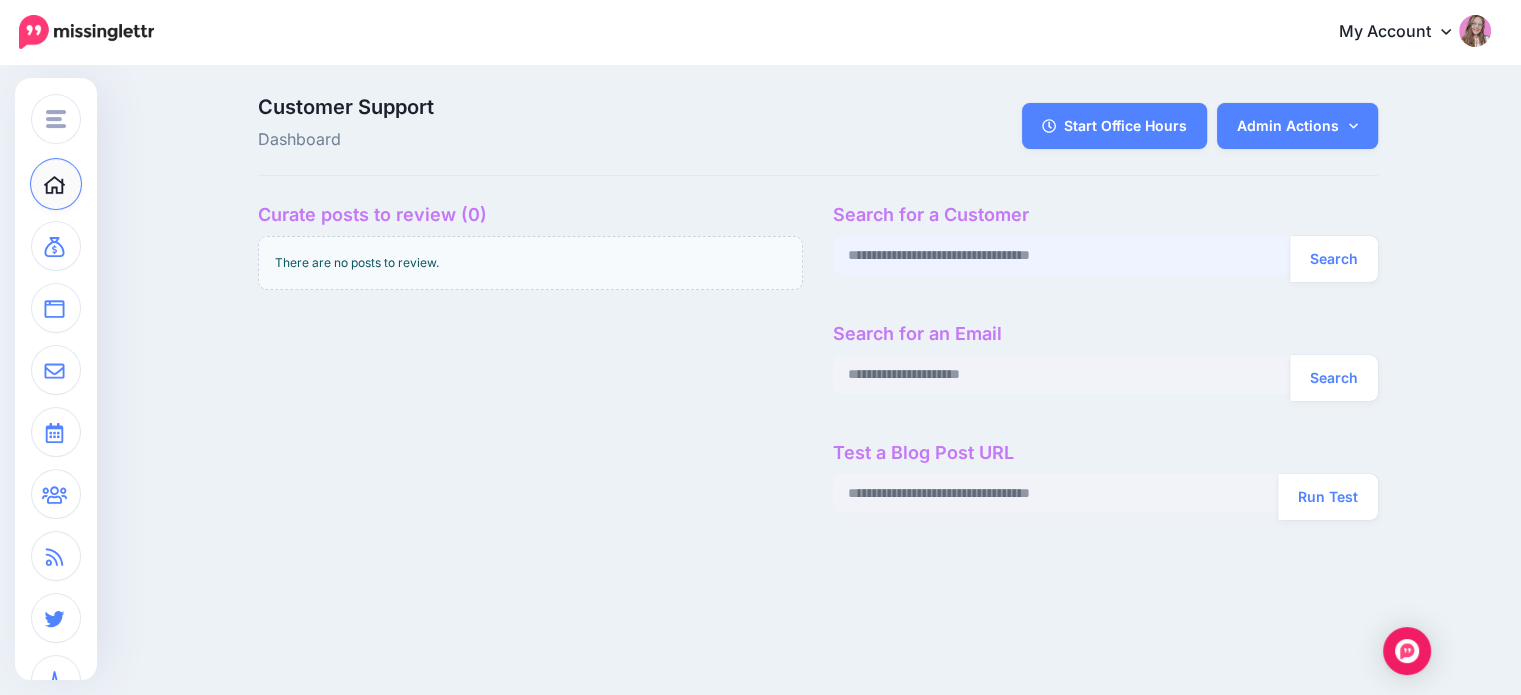 click at bounding box center (1062, 255) 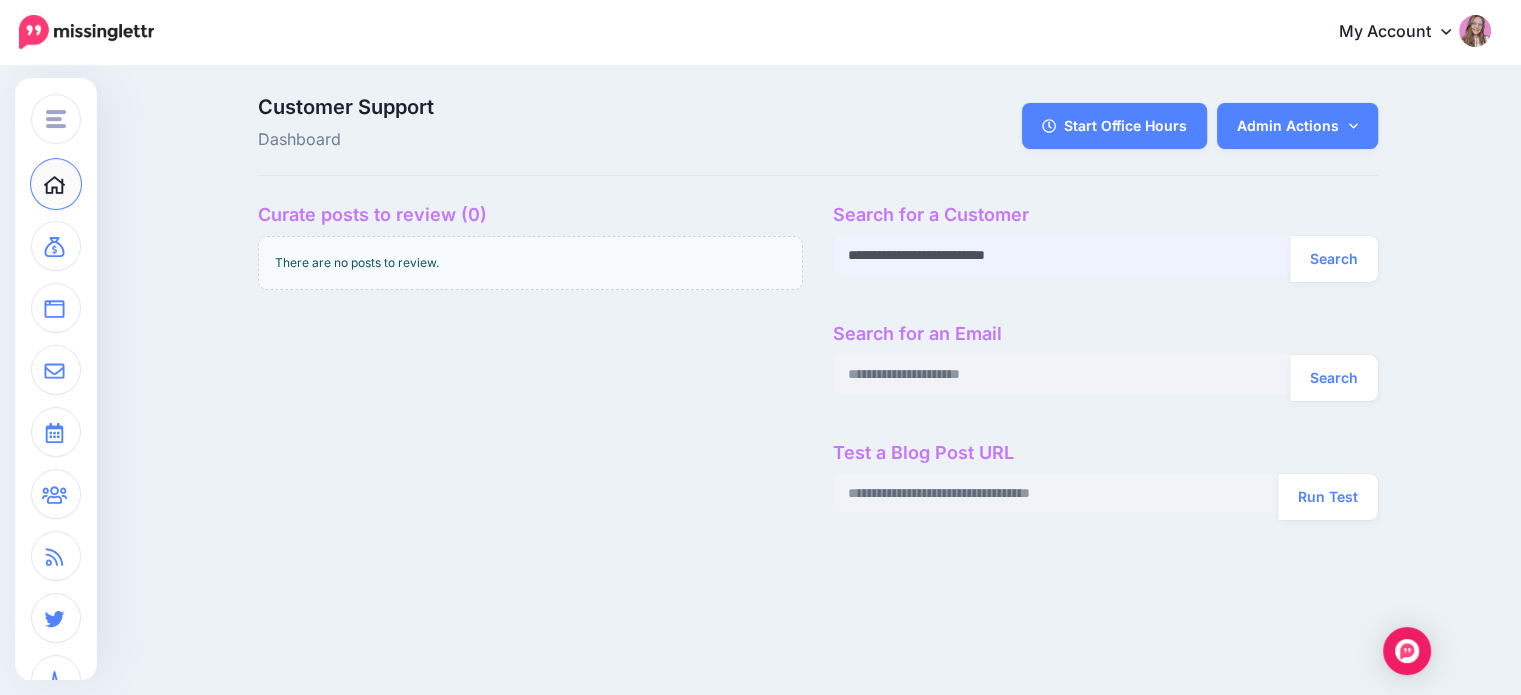 type on "**********" 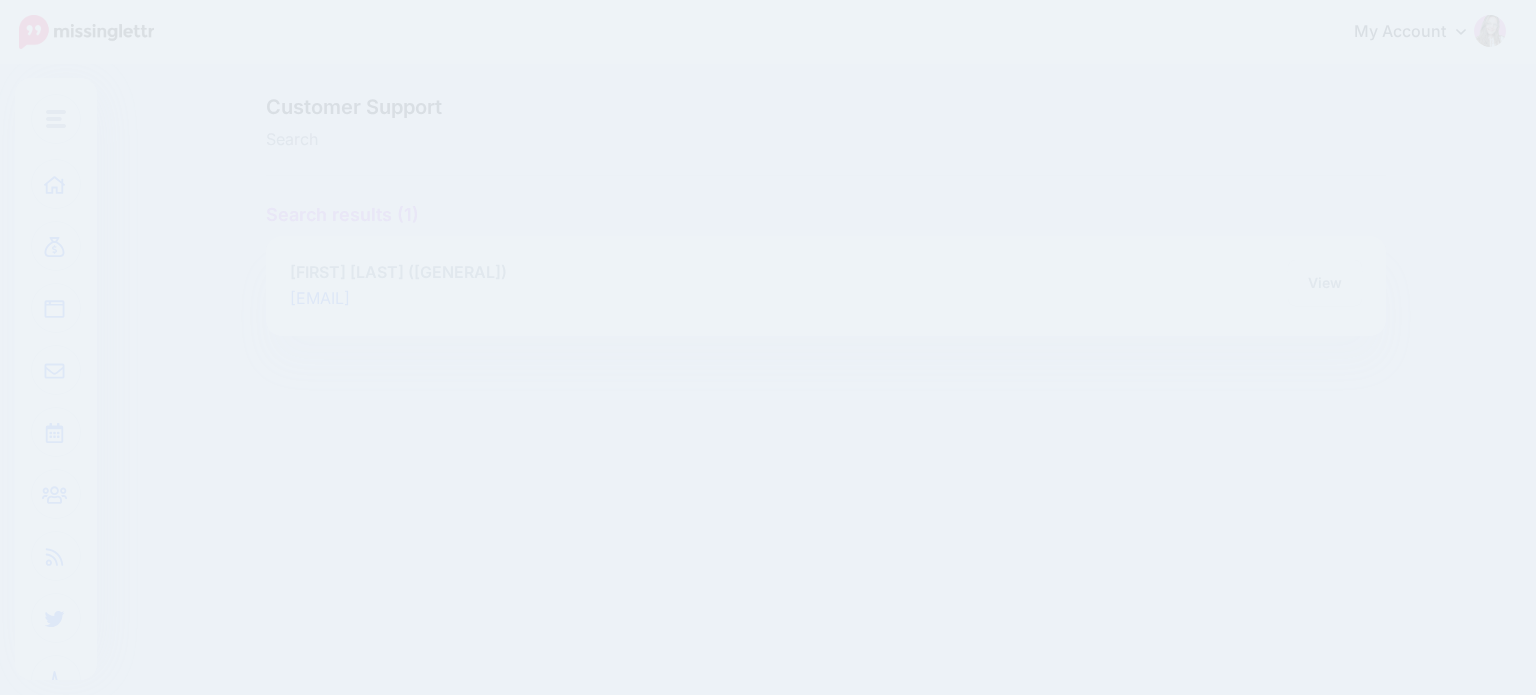 scroll, scrollTop: 0, scrollLeft: 0, axis: both 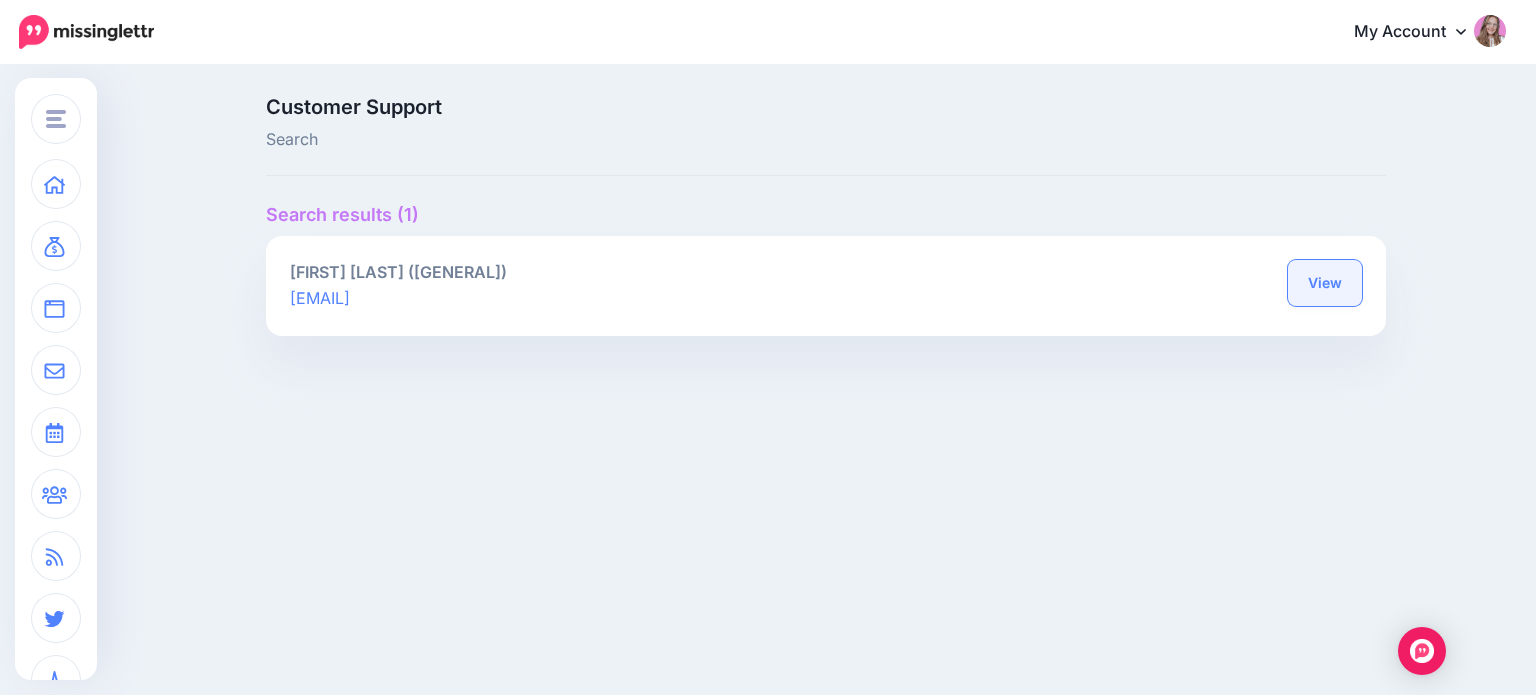 click on "View" at bounding box center [1325, 283] 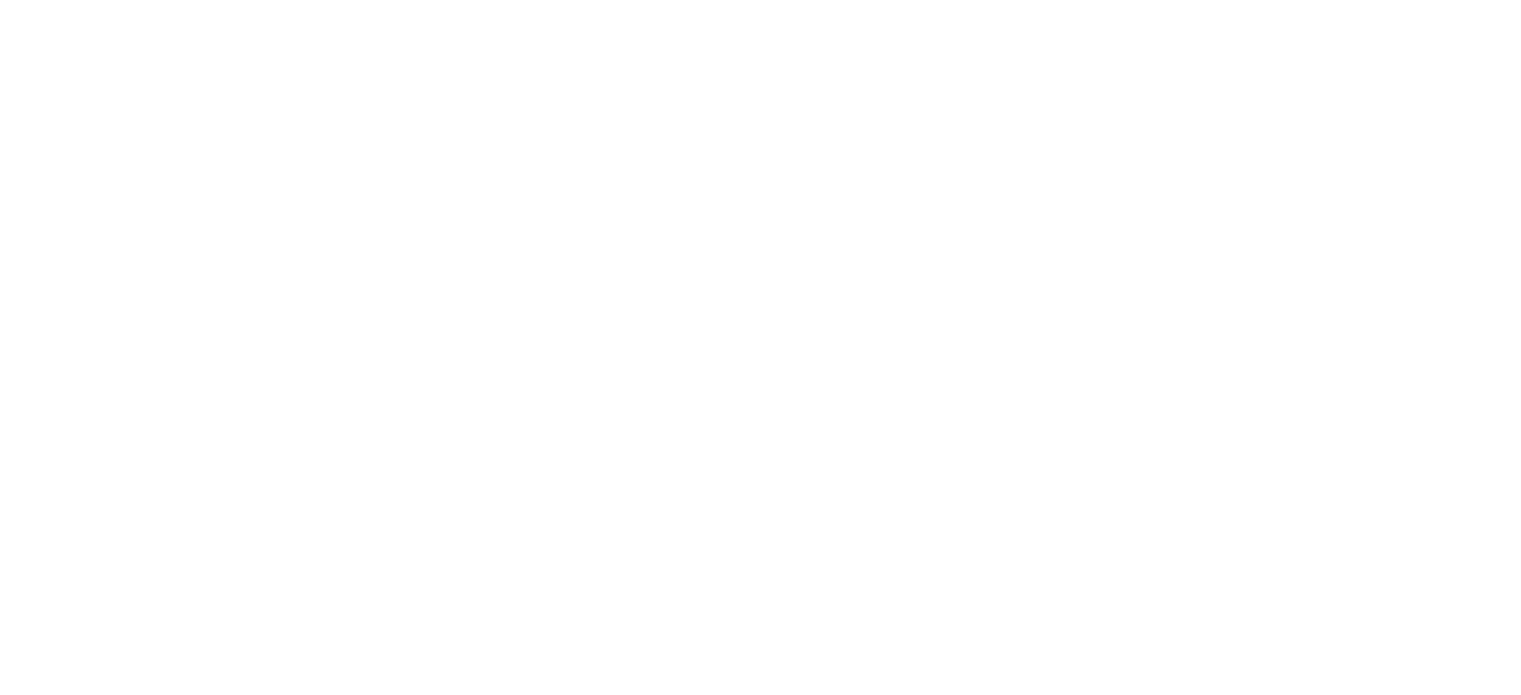 scroll, scrollTop: 0, scrollLeft: 0, axis: both 